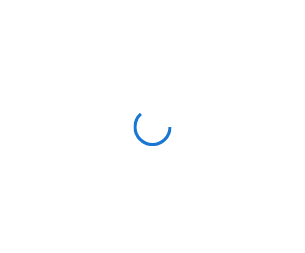 scroll, scrollTop: 0, scrollLeft: 0, axis: both 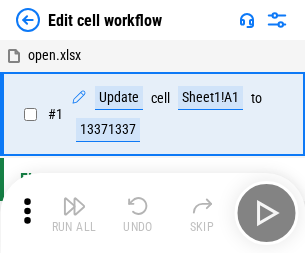 click at bounding box center (74, 206) 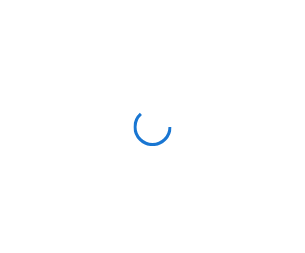 scroll, scrollTop: 0, scrollLeft: 0, axis: both 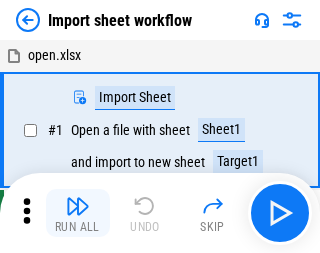 click at bounding box center (78, 206) 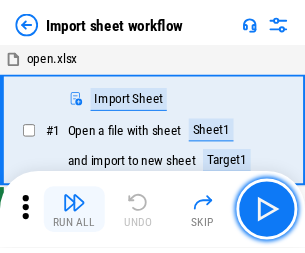 scroll, scrollTop: 7, scrollLeft: 0, axis: vertical 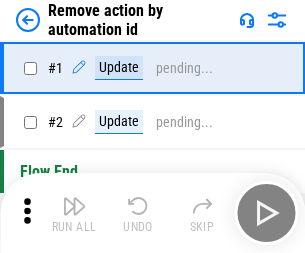 click at bounding box center (74, 206) 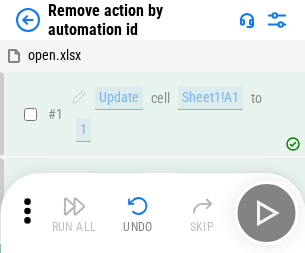 scroll, scrollTop: 74, scrollLeft: 0, axis: vertical 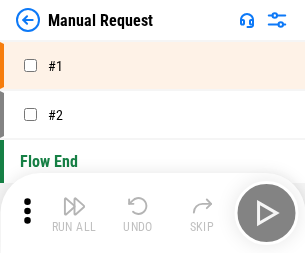 click at bounding box center (74, 206) 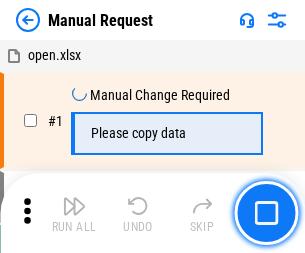 scroll, scrollTop: 68, scrollLeft: 0, axis: vertical 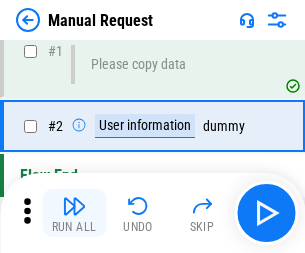 click at bounding box center [74, 206] 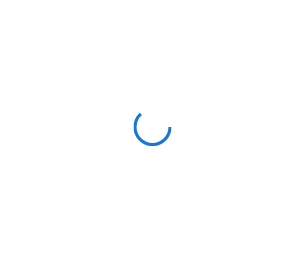 scroll, scrollTop: 0, scrollLeft: 0, axis: both 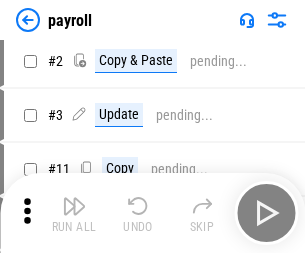 click at bounding box center (74, 206) 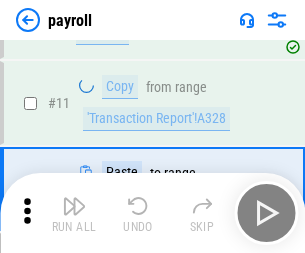 scroll, scrollTop: 247, scrollLeft: 0, axis: vertical 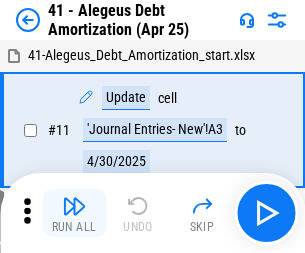 click at bounding box center (74, 206) 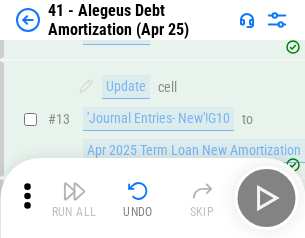 scroll, scrollTop: 247, scrollLeft: 0, axis: vertical 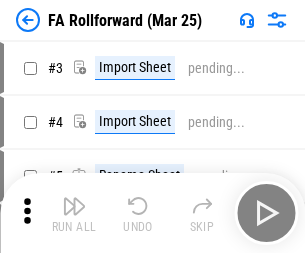 click at bounding box center (74, 206) 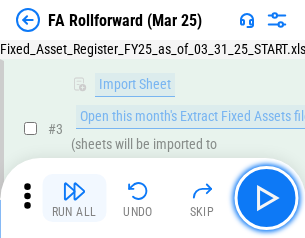 scroll, scrollTop: 184, scrollLeft: 0, axis: vertical 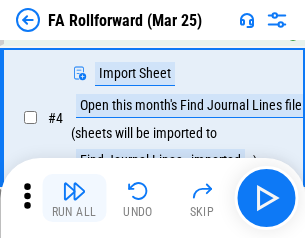 click at bounding box center [74, 191] 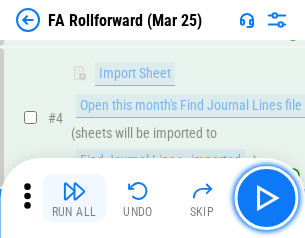 scroll, scrollTop: 313, scrollLeft: 0, axis: vertical 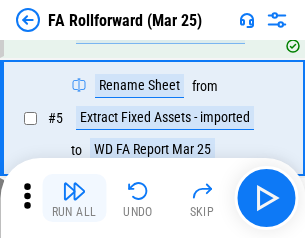 click at bounding box center (74, 191) 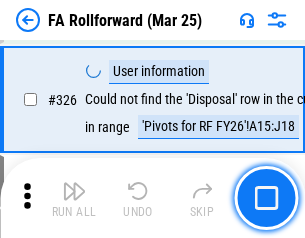 scroll, scrollTop: 9517, scrollLeft: 0, axis: vertical 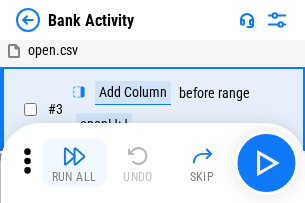 click at bounding box center [74, 156] 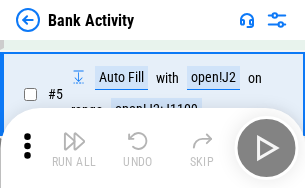 scroll, scrollTop: 106, scrollLeft: 0, axis: vertical 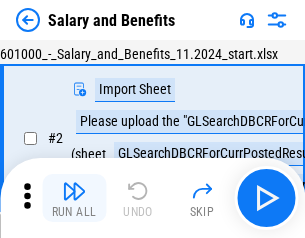 click at bounding box center (74, 191) 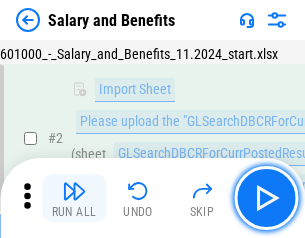 scroll, scrollTop: 145, scrollLeft: 0, axis: vertical 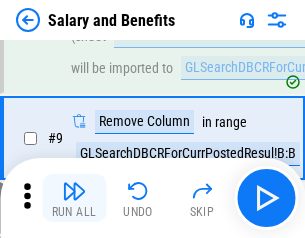 click at bounding box center [74, 191] 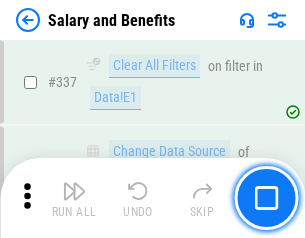 scroll, scrollTop: 9364, scrollLeft: 0, axis: vertical 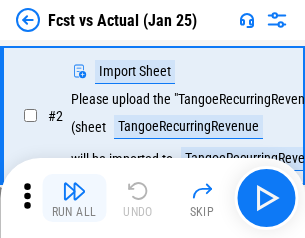 click at bounding box center [74, 191] 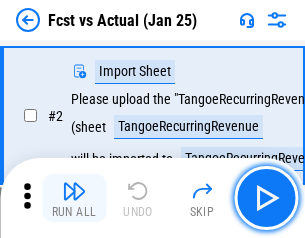 scroll, scrollTop: 187, scrollLeft: 0, axis: vertical 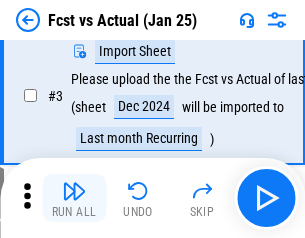 click at bounding box center [74, 191] 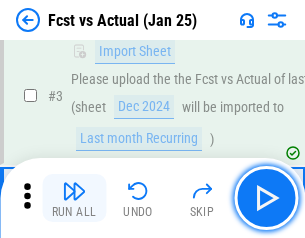 scroll, scrollTop: 300, scrollLeft: 0, axis: vertical 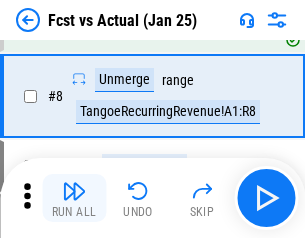 click at bounding box center (74, 191) 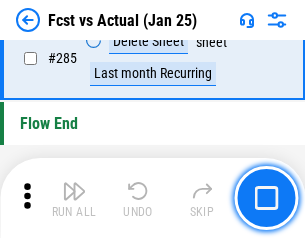 scroll, scrollTop: 9465, scrollLeft: 0, axis: vertical 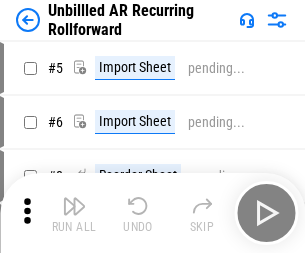 click at bounding box center (74, 206) 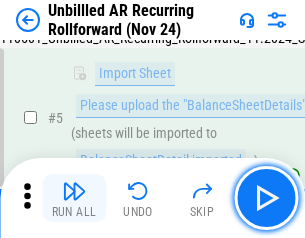 scroll, scrollTop: 188, scrollLeft: 0, axis: vertical 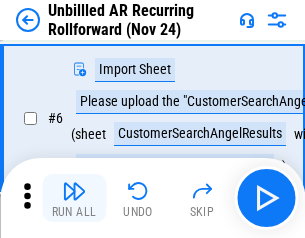 click at bounding box center [74, 191] 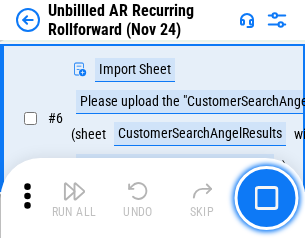 scroll, scrollTop: 322, scrollLeft: 0, axis: vertical 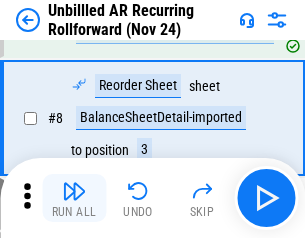 click at bounding box center [74, 191] 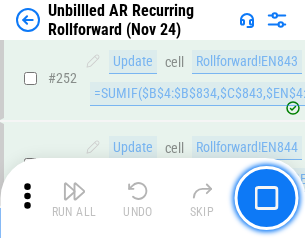 scroll, scrollTop: 6793, scrollLeft: 0, axis: vertical 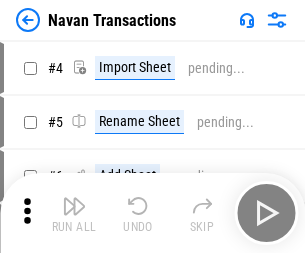 click at bounding box center (74, 206) 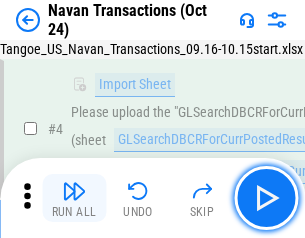 scroll, scrollTop: 172, scrollLeft: 0, axis: vertical 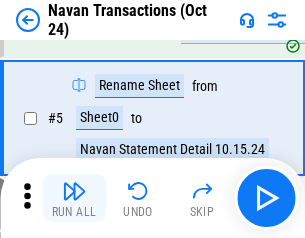 click at bounding box center (74, 191) 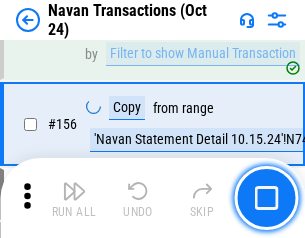 scroll, scrollTop: 6484, scrollLeft: 0, axis: vertical 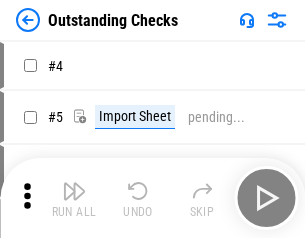 click at bounding box center [74, 191] 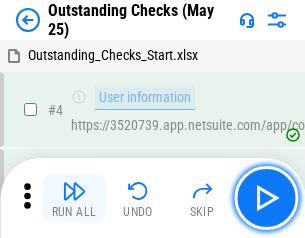 scroll, scrollTop: 209, scrollLeft: 0, axis: vertical 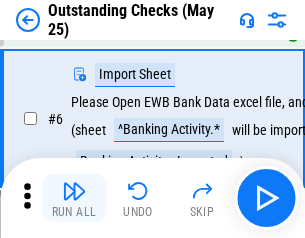 click at bounding box center [74, 191] 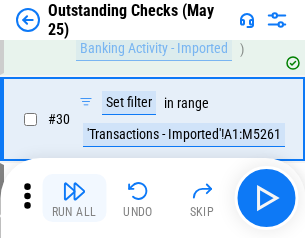 click at bounding box center (74, 191) 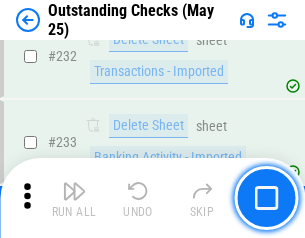 scroll, scrollTop: 6073, scrollLeft: 0, axis: vertical 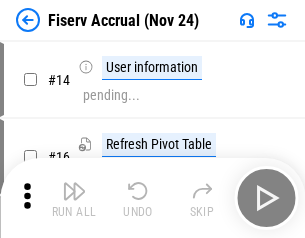 click at bounding box center (74, 191) 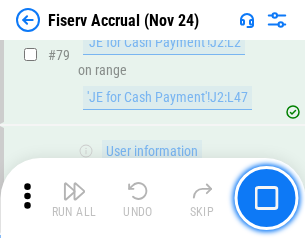 scroll, scrollTop: 2628, scrollLeft: 0, axis: vertical 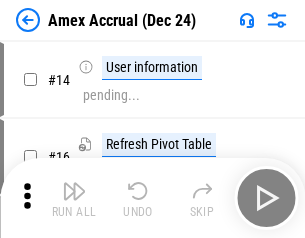 click at bounding box center [74, 191] 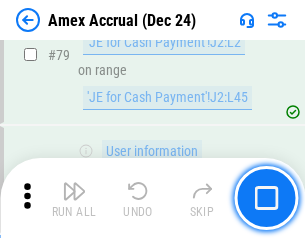 scroll, scrollTop: 2596, scrollLeft: 0, axis: vertical 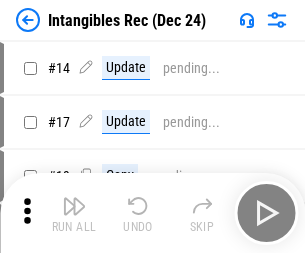 click at bounding box center (74, 206) 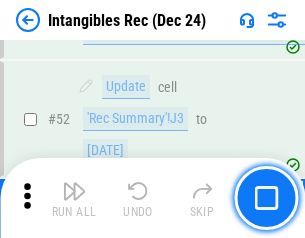 scroll, scrollTop: 779, scrollLeft: 0, axis: vertical 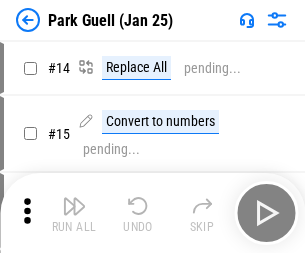 click at bounding box center (74, 206) 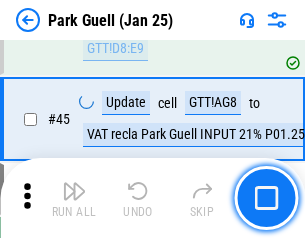 scroll, scrollTop: 2501, scrollLeft: 0, axis: vertical 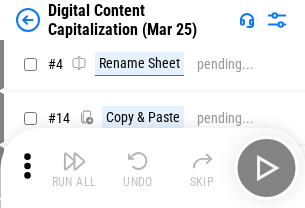 click at bounding box center [74, 161] 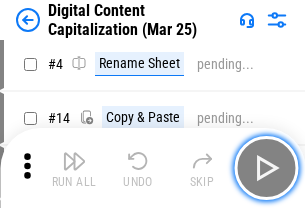 scroll, scrollTop: 187, scrollLeft: 0, axis: vertical 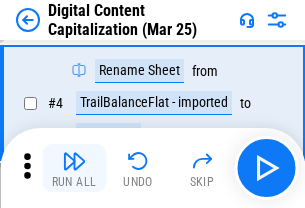 click at bounding box center [74, 161] 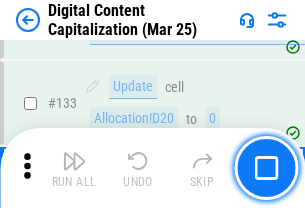 scroll, scrollTop: 2121, scrollLeft: 0, axis: vertical 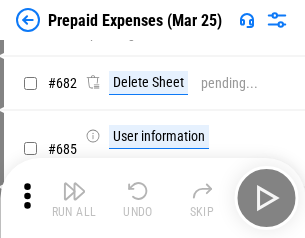 click at bounding box center (74, 191) 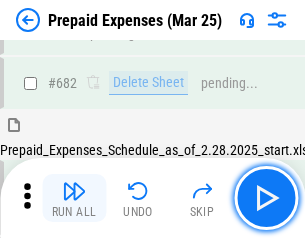 scroll, scrollTop: 5499, scrollLeft: 0, axis: vertical 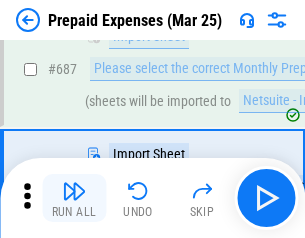 click at bounding box center (74, 191) 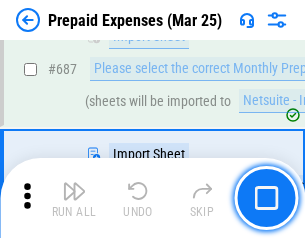 scroll, scrollTop: 5601, scrollLeft: 0, axis: vertical 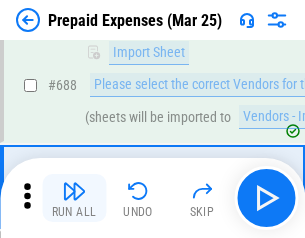 click at bounding box center (74, 191) 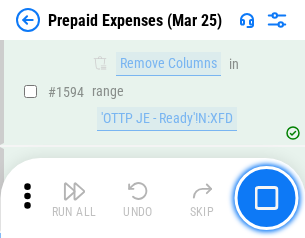 scroll, scrollTop: 19472, scrollLeft: 0, axis: vertical 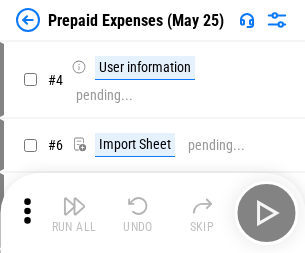 click at bounding box center (74, 206) 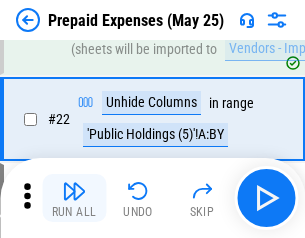 click at bounding box center (74, 191) 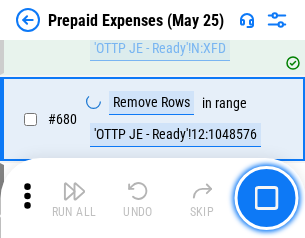 scroll, scrollTop: 6964, scrollLeft: 0, axis: vertical 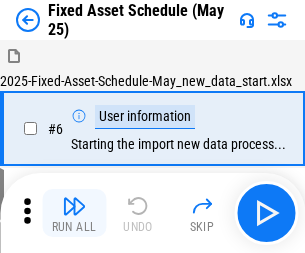 click at bounding box center [74, 206] 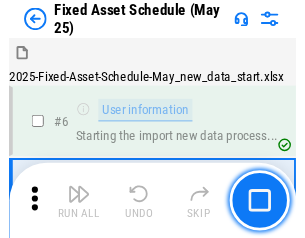 scroll, scrollTop: 210, scrollLeft: 0, axis: vertical 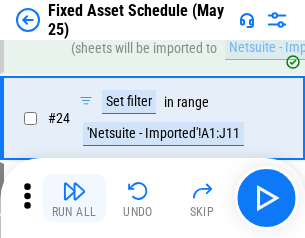 click at bounding box center [74, 191] 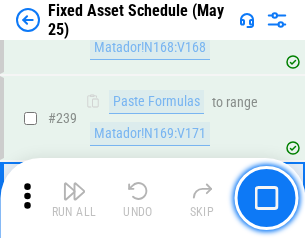 scroll, scrollTop: 6195, scrollLeft: 0, axis: vertical 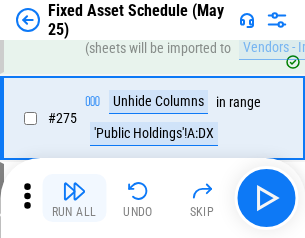 click at bounding box center [74, 191] 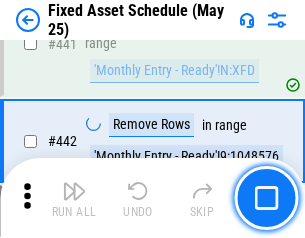 scroll, scrollTop: 8940, scrollLeft: 0, axis: vertical 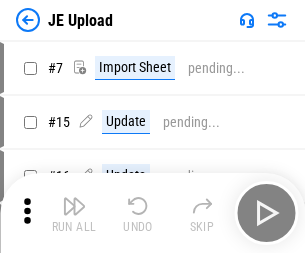 click at bounding box center (74, 206) 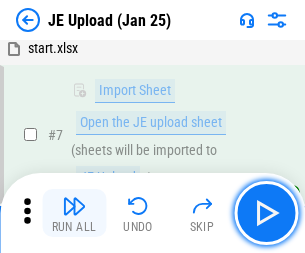 scroll, scrollTop: 145, scrollLeft: 0, axis: vertical 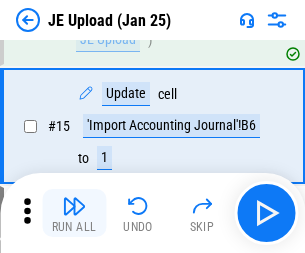 click at bounding box center (74, 206) 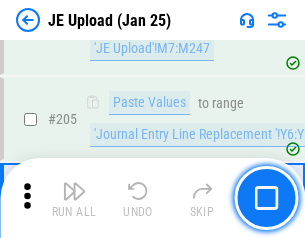 scroll, scrollTop: 4826, scrollLeft: 0, axis: vertical 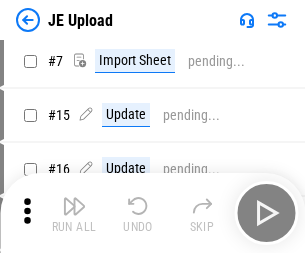 click at bounding box center [74, 206] 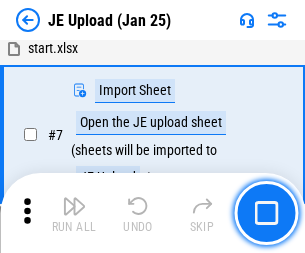 scroll, scrollTop: 145, scrollLeft: 0, axis: vertical 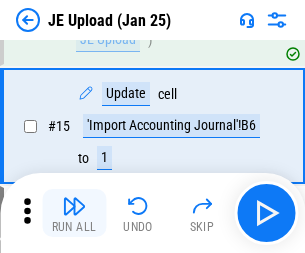 click at bounding box center [74, 206] 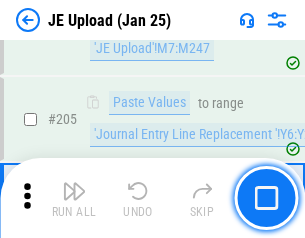 scroll, scrollTop: 4826, scrollLeft: 0, axis: vertical 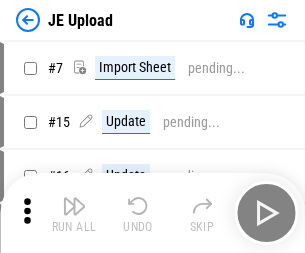 click at bounding box center (74, 206) 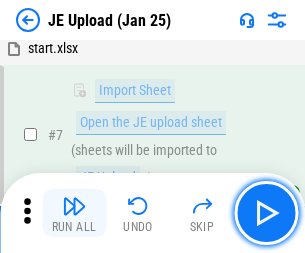 scroll, scrollTop: 145, scrollLeft: 0, axis: vertical 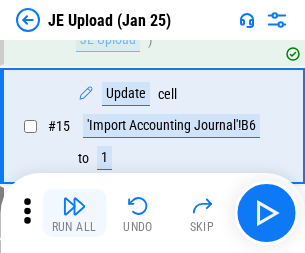 click at bounding box center (74, 206) 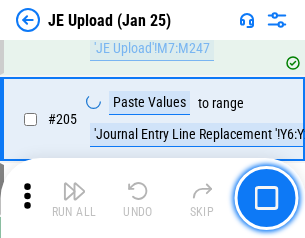 scroll, scrollTop: 4826, scrollLeft: 0, axis: vertical 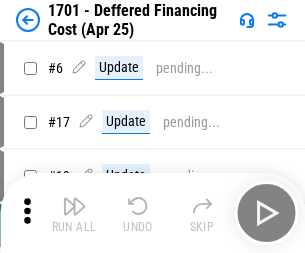 click at bounding box center [74, 206] 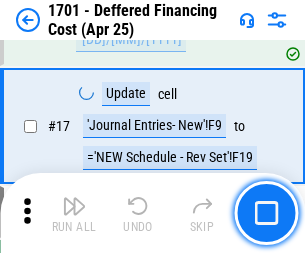 scroll, scrollTop: 240, scrollLeft: 0, axis: vertical 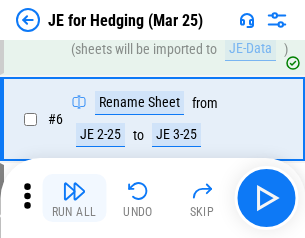 click at bounding box center (74, 191) 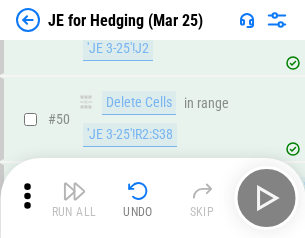 scroll, scrollTop: 1295, scrollLeft: 0, axis: vertical 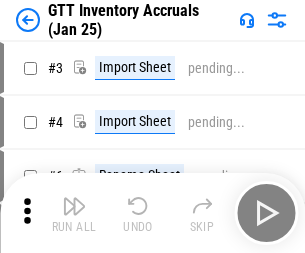 click at bounding box center (74, 206) 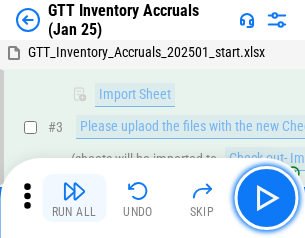 scroll, scrollTop: 129, scrollLeft: 0, axis: vertical 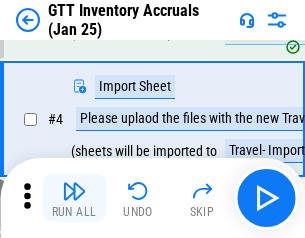 click at bounding box center [74, 191] 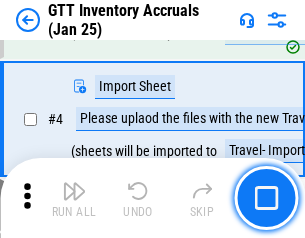 scroll, scrollTop: 231, scrollLeft: 0, axis: vertical 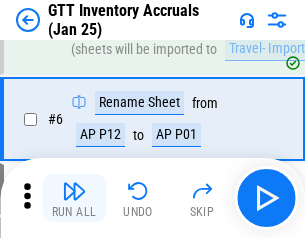 click at bounding box center [74, 191] 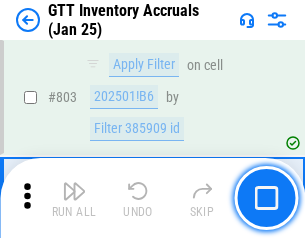 scroll, scrollTop: 15180, scrollLeft: 0, axis: vertical 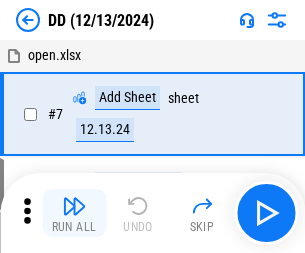 click at bounding box center (74, 206) 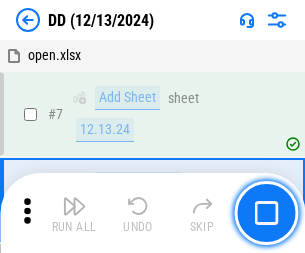 scroll, scrollTop: 193, scrollLeft: 0, axis: vertical 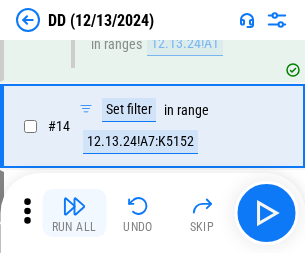 click at bounding box center [74, 206] 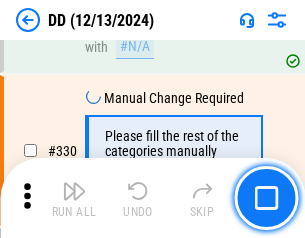 scroll, scrollTop: 9064, scrollLeft: 0, axis: vertical 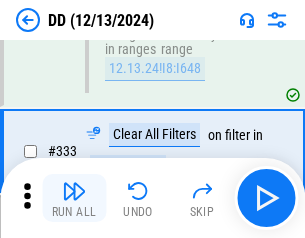 click at bounding box center [74, 191] 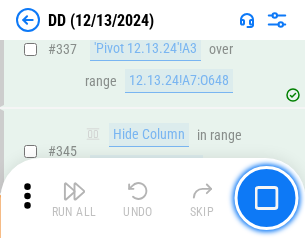 scroll, scrollTop: 9572, scrollLeft: 0, axis: vertical 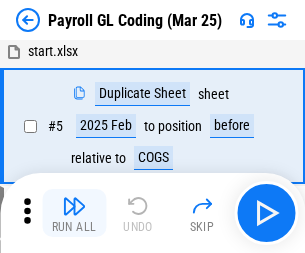 click at bounding box center (74, 206) 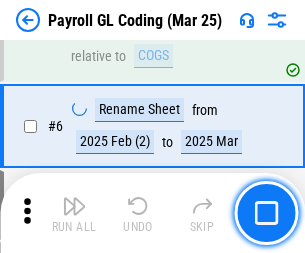 scroll, scrollTop: 240, scrollLeft: 0, axis: vertical 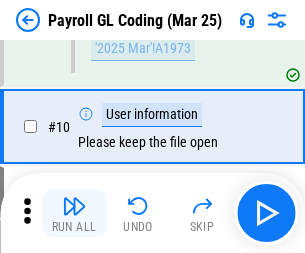 click at bounding box center [74, 206] 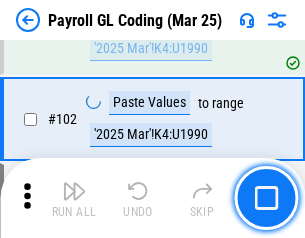 scroll, scrollTop: 4692, scrollLeft: 0, axis: vertical 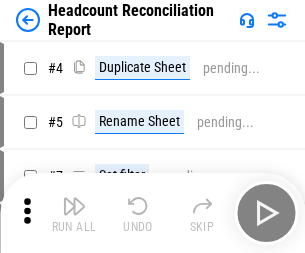 click at bounding box center (74, 206) 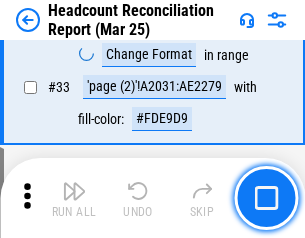scroll, scrollTop: 1841, scrollLeft: 0, axis: vertical 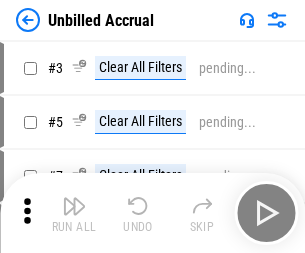 click at bounding box center [74, 206] 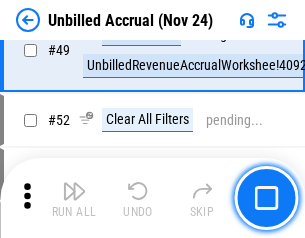 scroll, scrollTop: 1814, scrollLeft: 0, axis: vertical 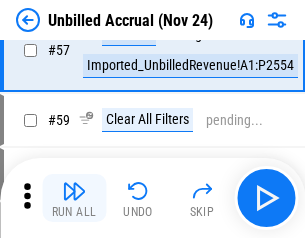 click at bounding box center (74, 191) 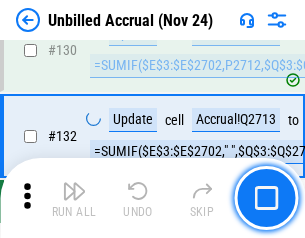 scroll, scrollTop: 5957, scrollLeft: 0, axis: vertical 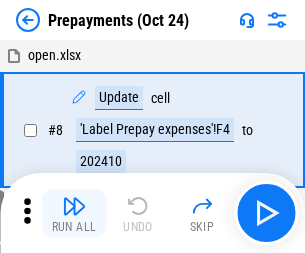 click at bounding box center [74, 206] 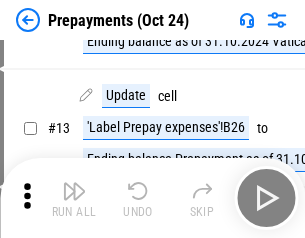 scroll, scrollTop: 125, scrollLeft: 0, axis: vertical 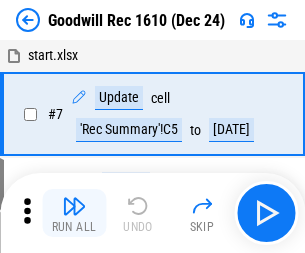 click at bounding box center (74, 206) 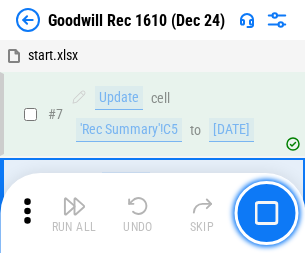 scroll, scrollTop: 342, scrollLeft: 0, axis: vertical 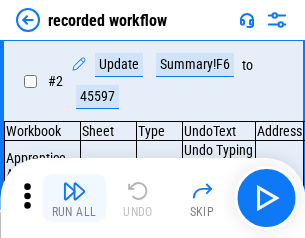 click at bounding box center [74, 191] 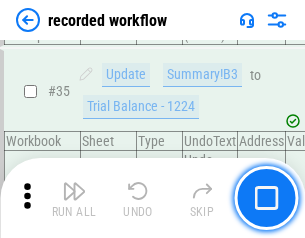 scroll, scrollTop: 6251, scrollLeft: 0, axis: vertical 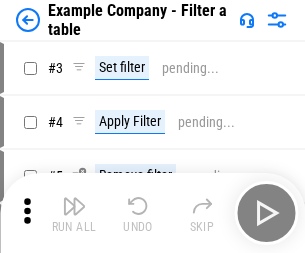 click at bounding box center (74, 206) 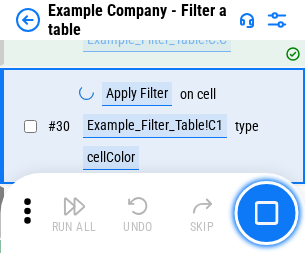 scroll, scrollTop: 1830, scrollLeft: 0, axis: vertical 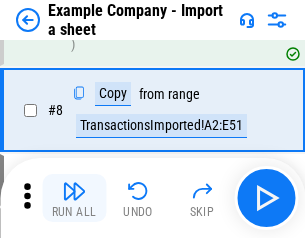 click at bounding box center (74, 191) 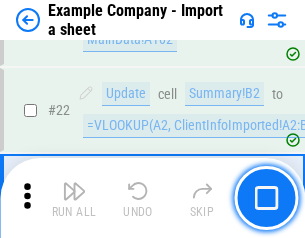 scroll, scrollTop: 442, scrollLeft: 0, axis: vertical 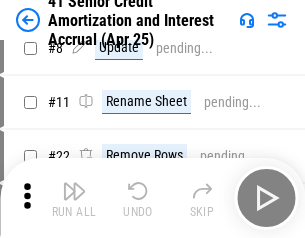 click at bounding box center [74, 191] 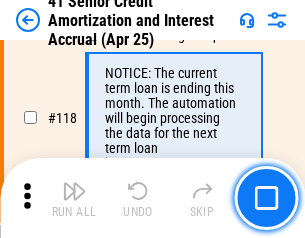 scroll, scrollTop: 1887, scrollLeft: 0, axis: vertical 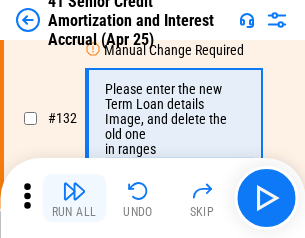 click at bounding box center (74, 191) 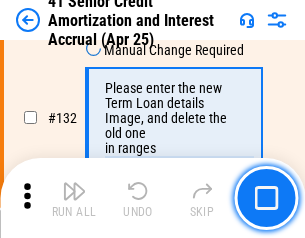 scroll, scrollTop: 2090, scrollLeft: 0, axis: vertical 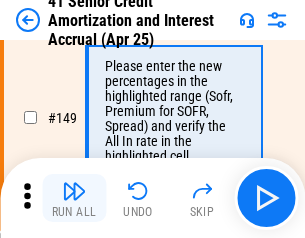 click at bounding box center [74, 191] 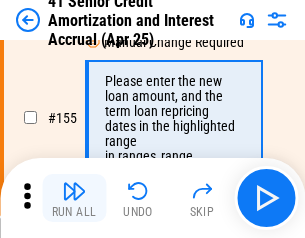 click at bounding box center [74, 191] 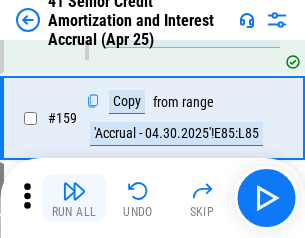 click at bounding box center (74, 191) 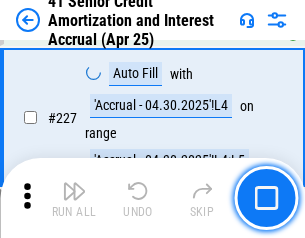 scroll, scrollTop: 4479, scrollLeft: 0, axis: vertical 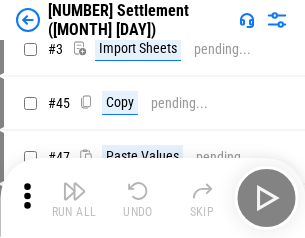 click at bounding box center [74, 191] 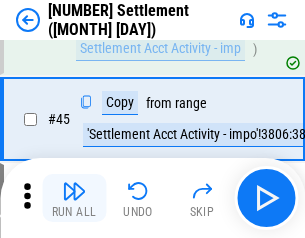 click at bounding box center (74, 191) 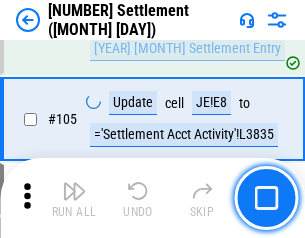 scroll, scrollTop: 1263, scrollLeft: 0, axis: vertical 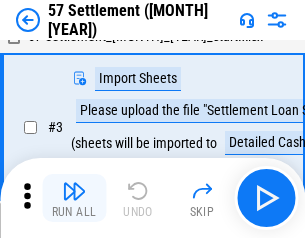 click at bounding box center [74, 191] 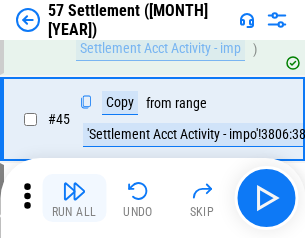 click at bounding box center (74, 191) 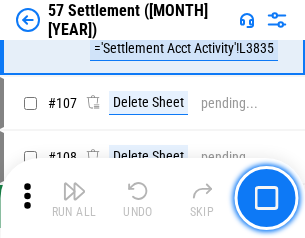 scroll, scrollTop: 1263, scrollLeft: 0, axis: vertical 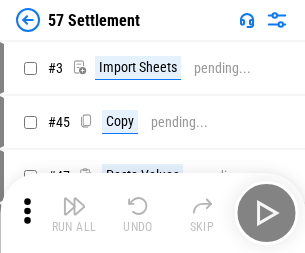 click at bounding box center (74, 206) 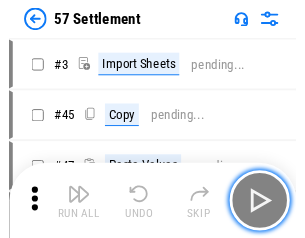 scroll, scrollTop: 19, scrollLeft: 0, axis: vertical 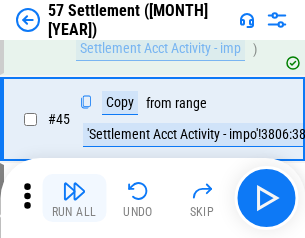 click at bounding box center [74, 191] 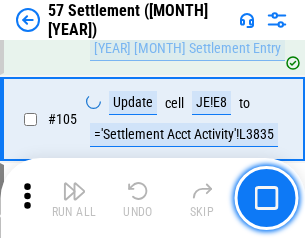 scroll, scrollTop: 1263, scrollLeft: 0, axis: vertical 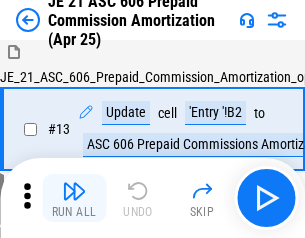 click at bounding box center (74, 191) 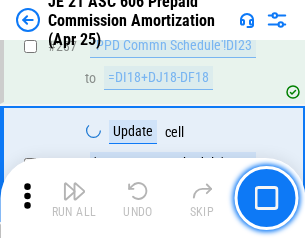 scroll, scrollTop: 3680, scrollLeft: 0, axis: vertical 